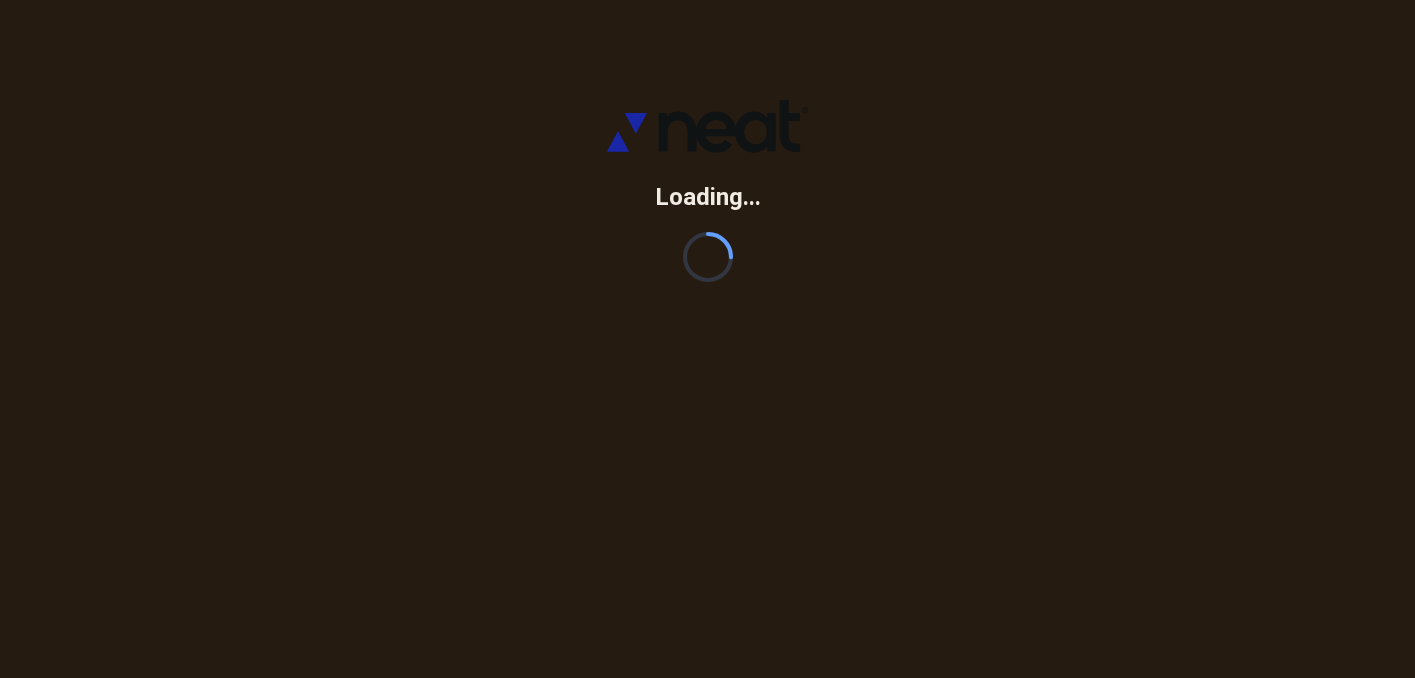 scroll, scrollTop: 0, scrollLeft: 0, axis: both 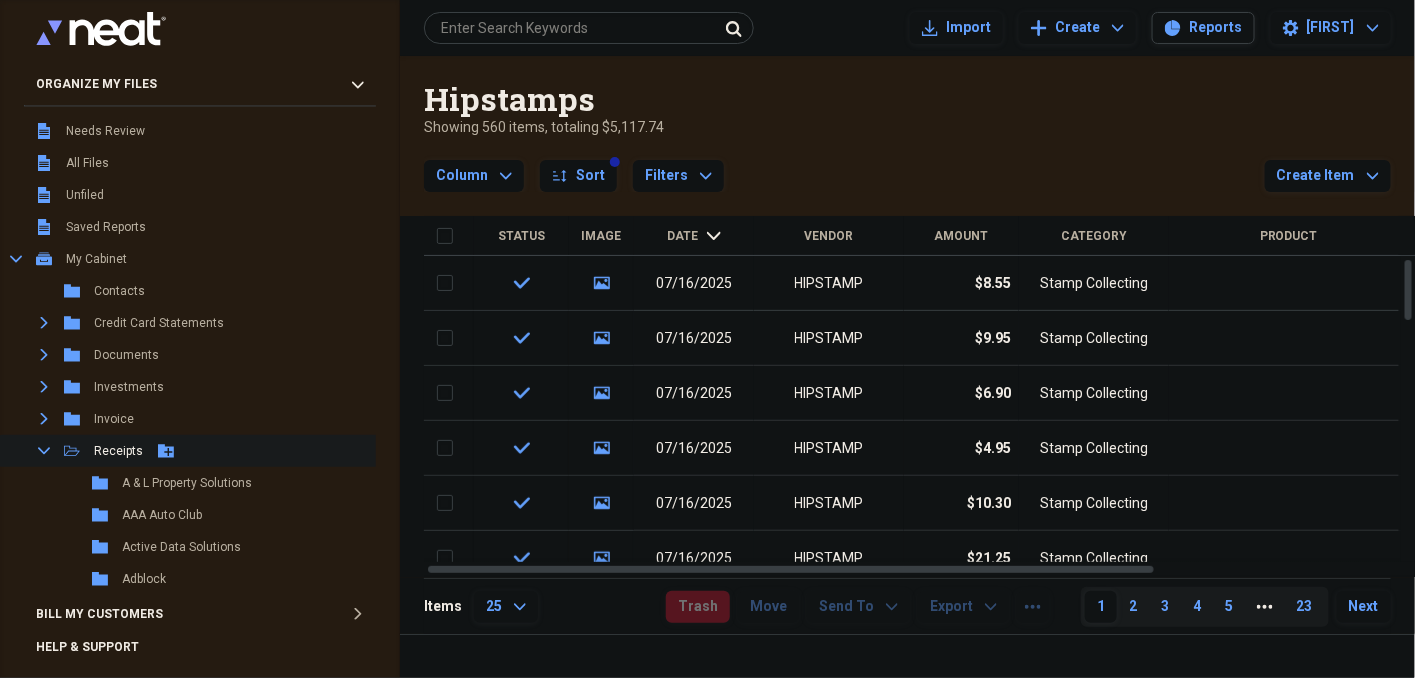 click on "Collapse" 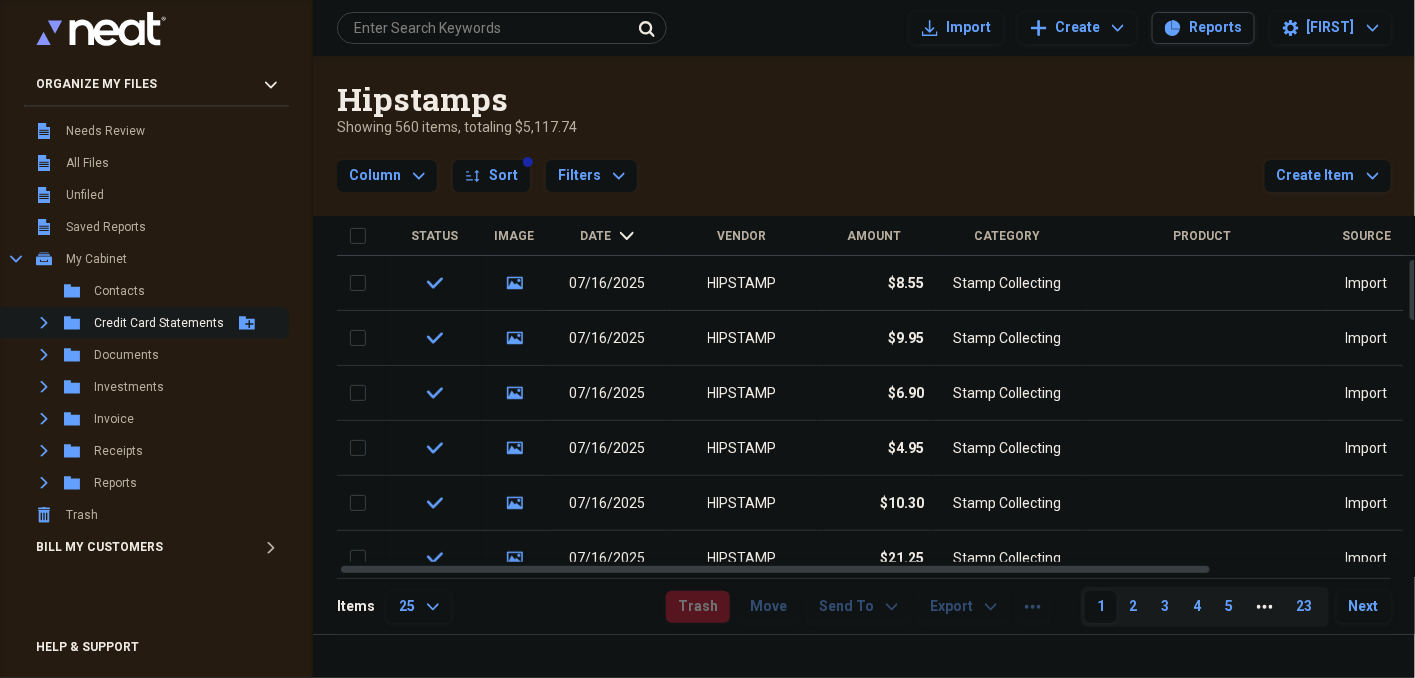 click on "Expand" at bounding box center (44, 323) 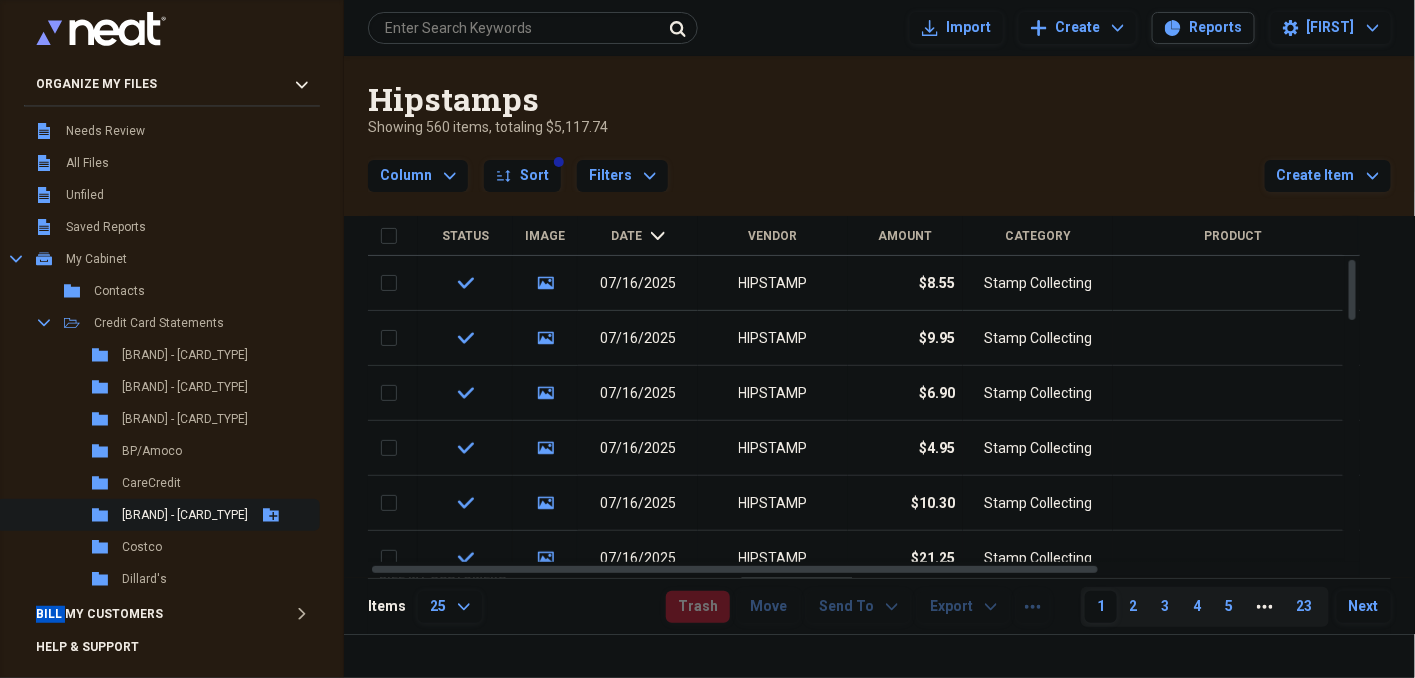 click on "[BRAND] - [CARD_TYPE]" at bounding box center (185, 515) 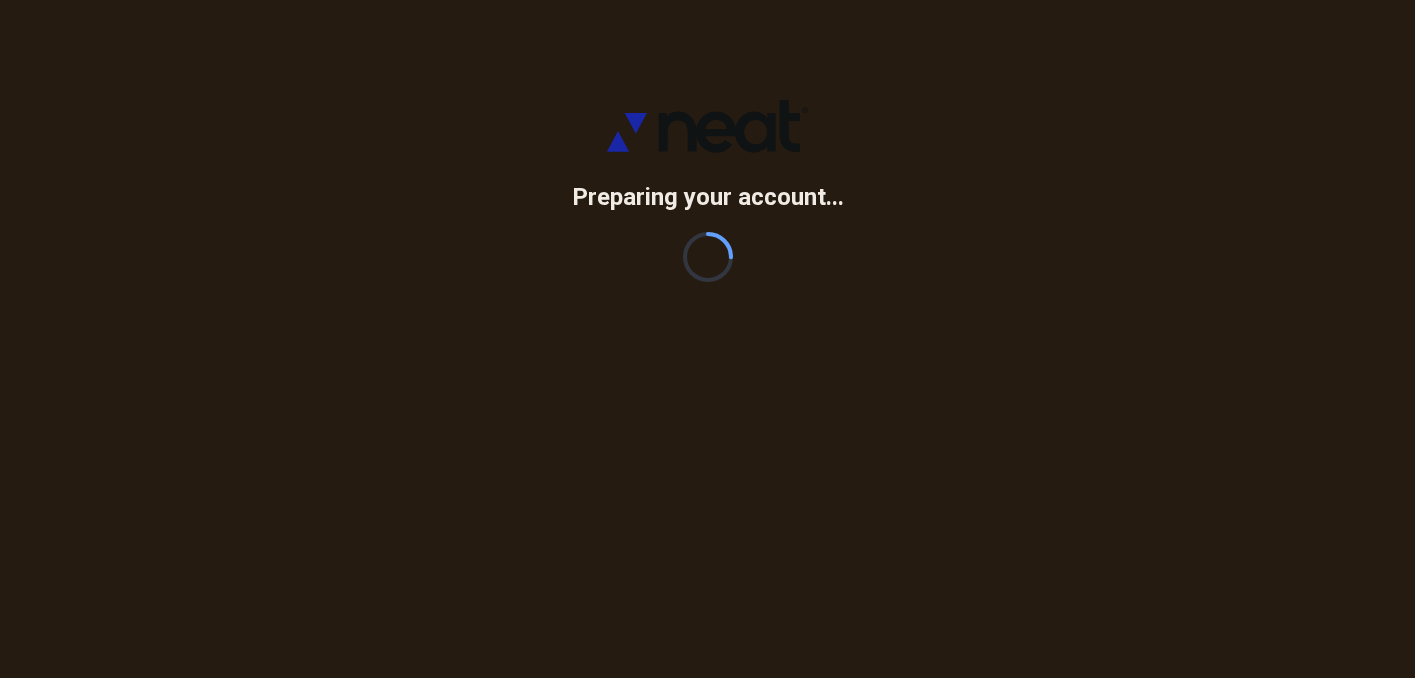 scroll, scrollTop: 0, scrollLeft: 0, axis: both 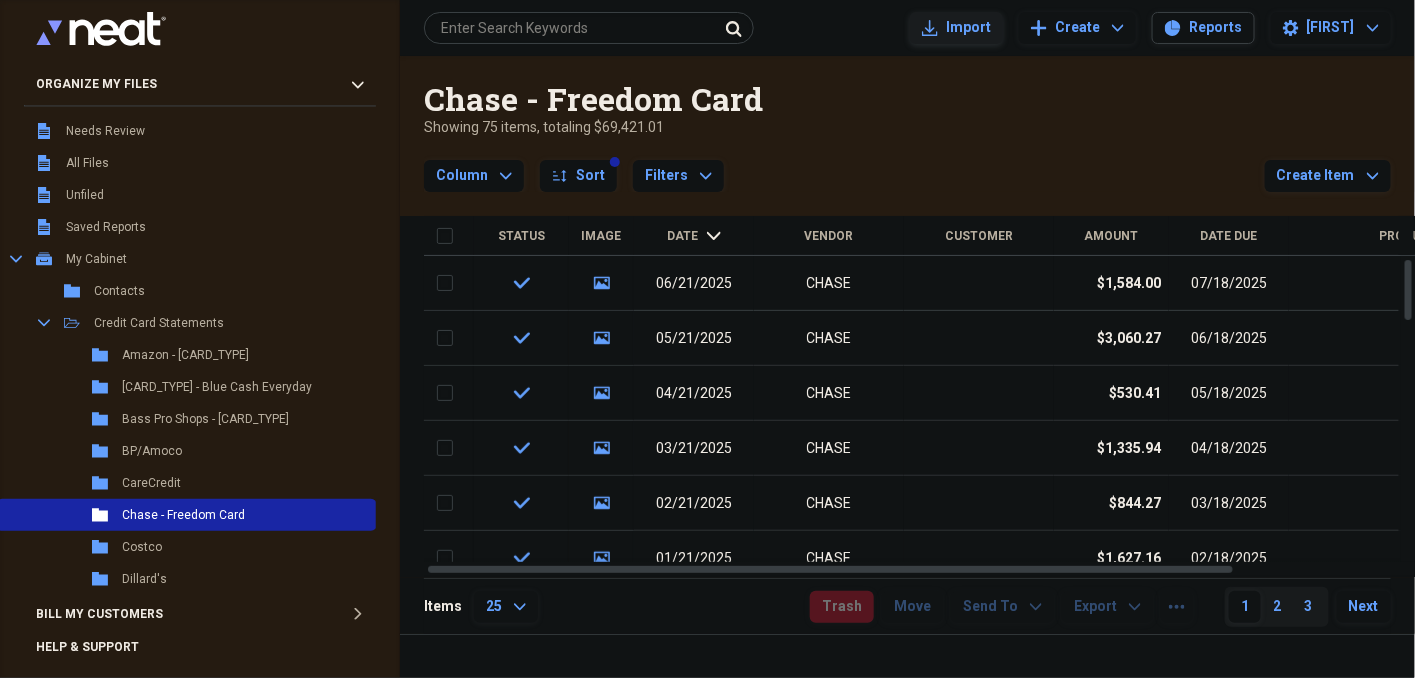 click on "Import" at bounding box center (968, 28) 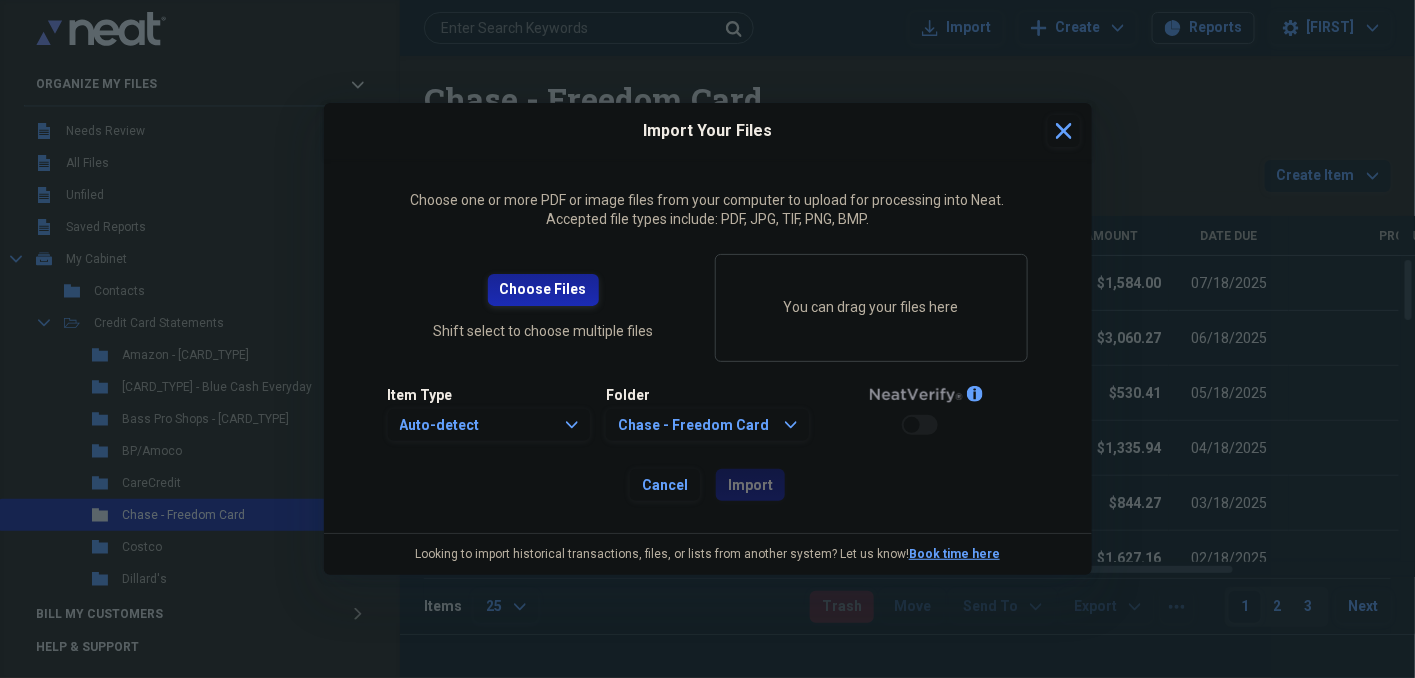 click on "Choose Files" at bounding box center (543, 290) 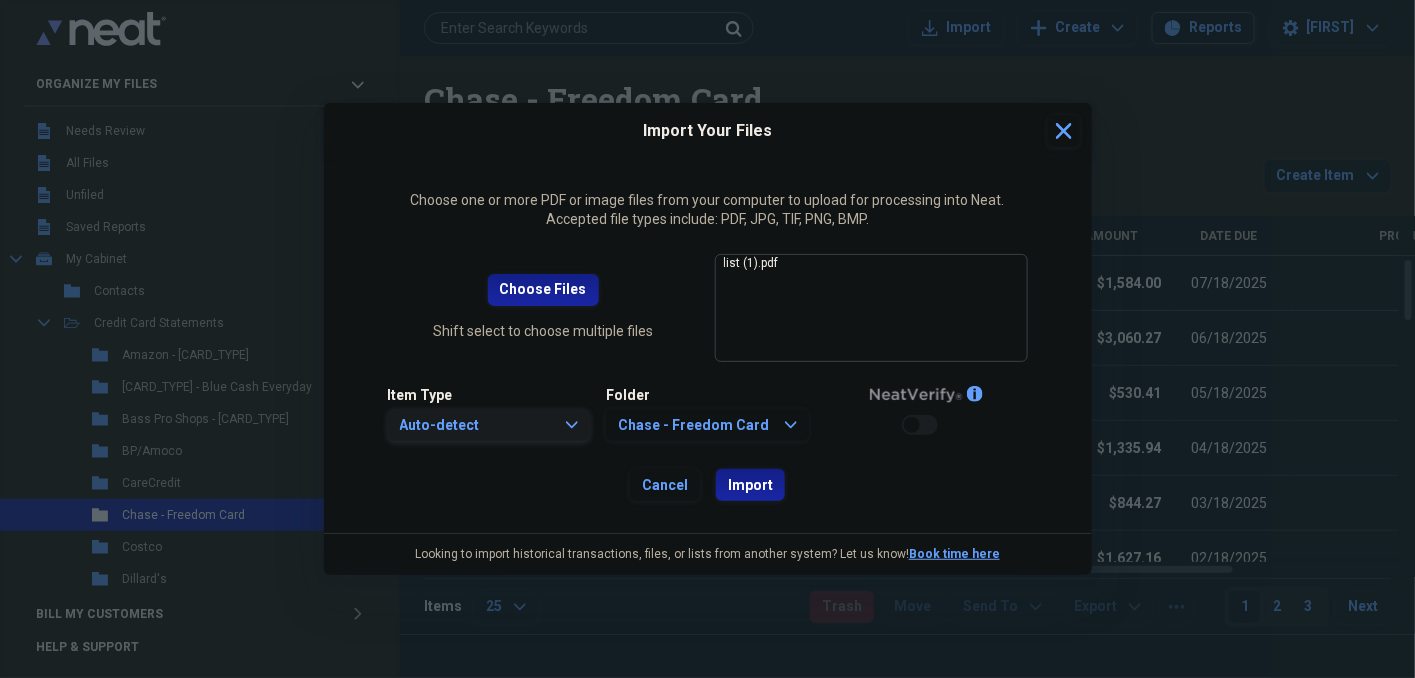 click on "Expand" 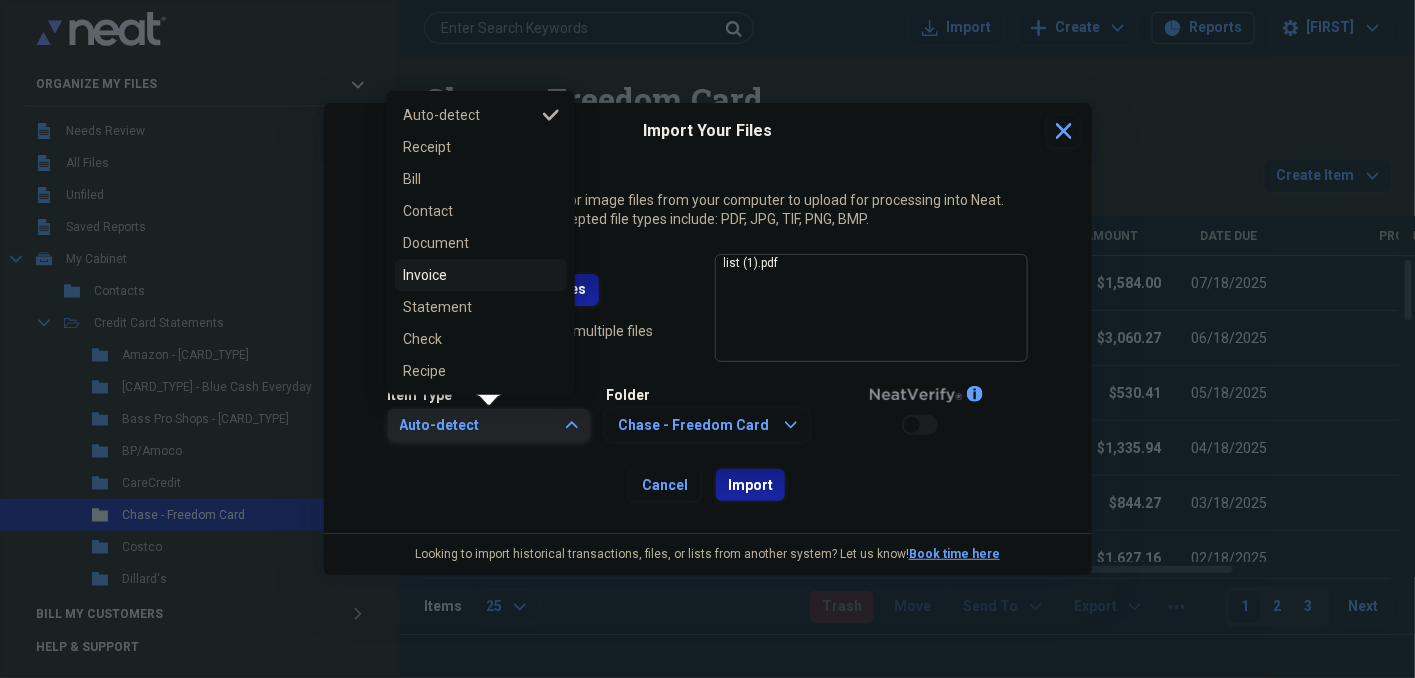 click on "Invoice" at bounding box center (469, 275) 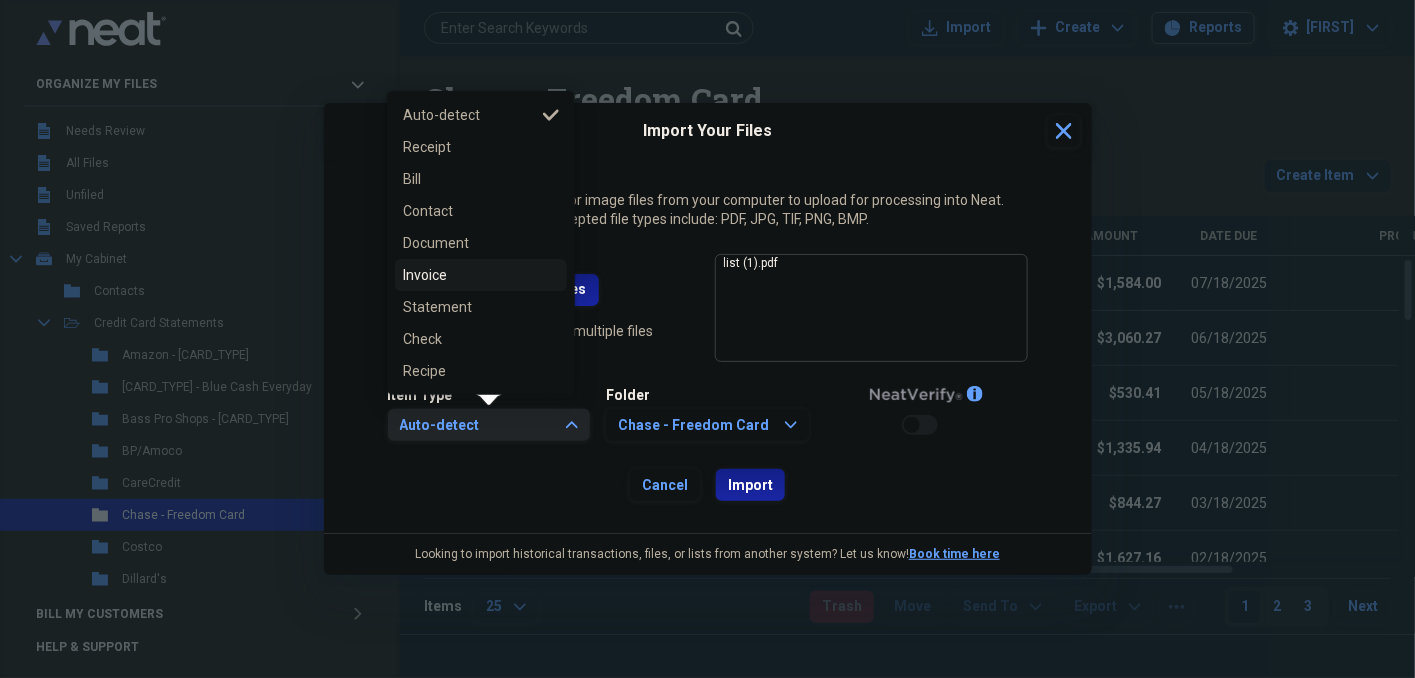 click on "Invoice" at bounding box center (469, 275) 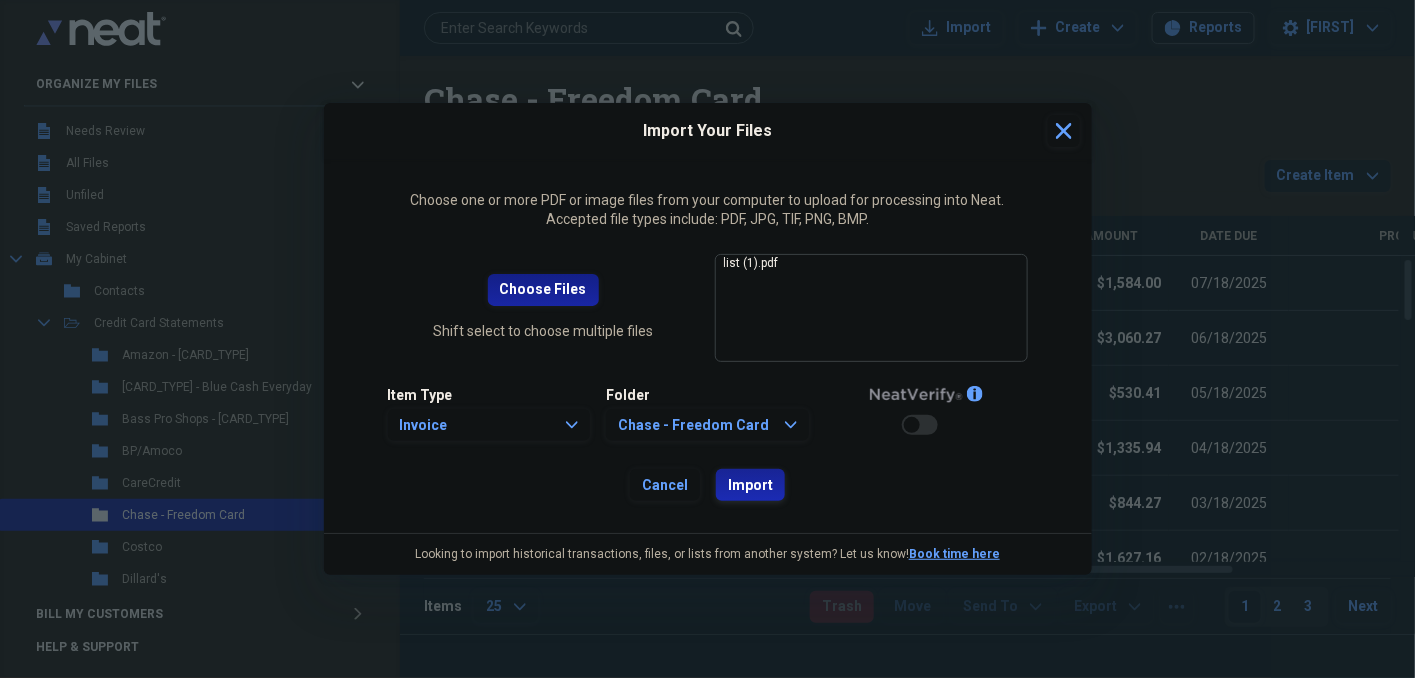click on "Import" at bounding box center (750, 486) 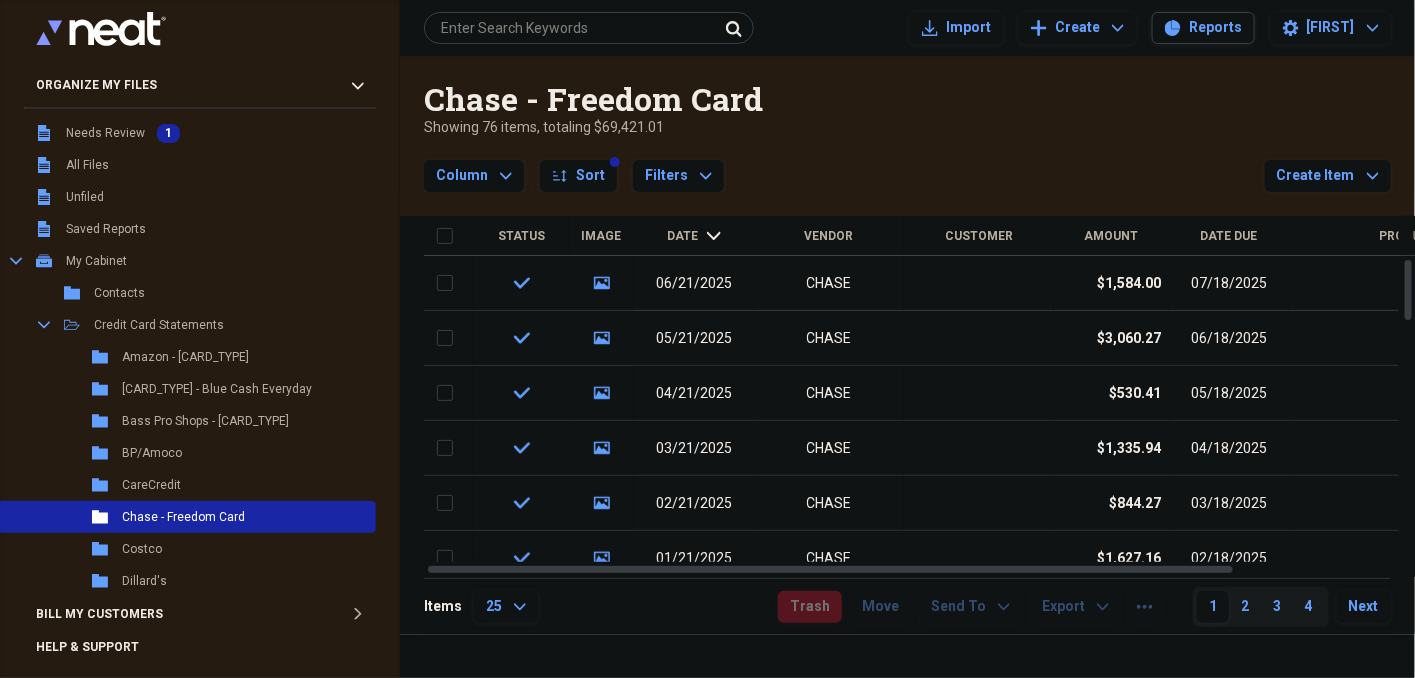 click on "Date" at bounding box center (683, 236) 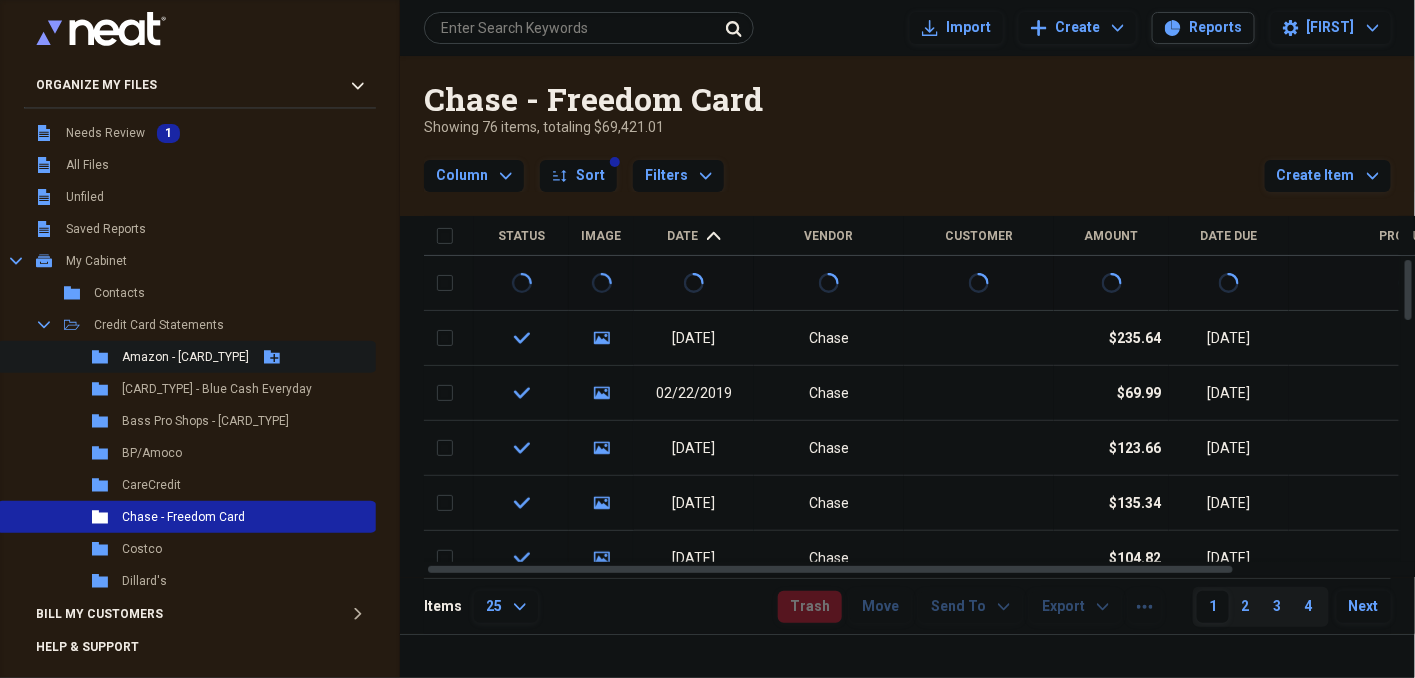 click on "[BRAND] - [CARD_TYPE]" at bounding box center (185, 357) 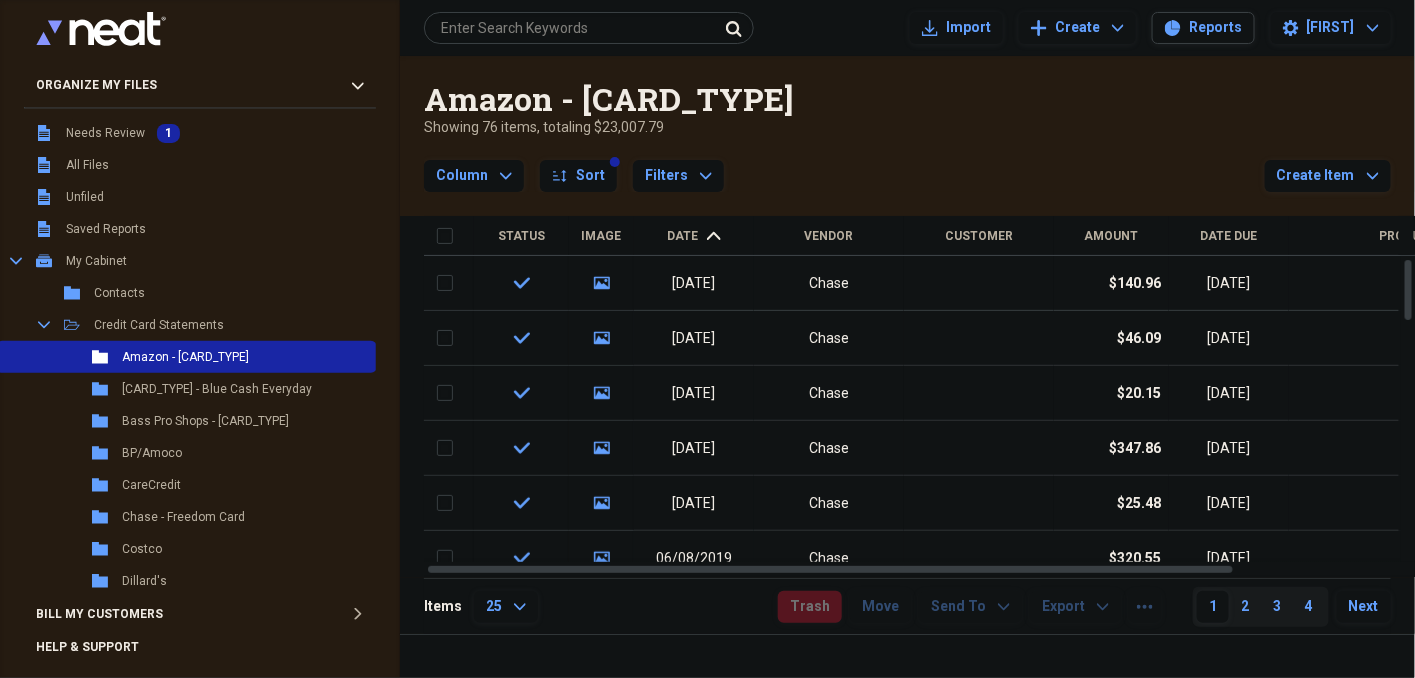 click on "Date" at bounding box center (683, 236) 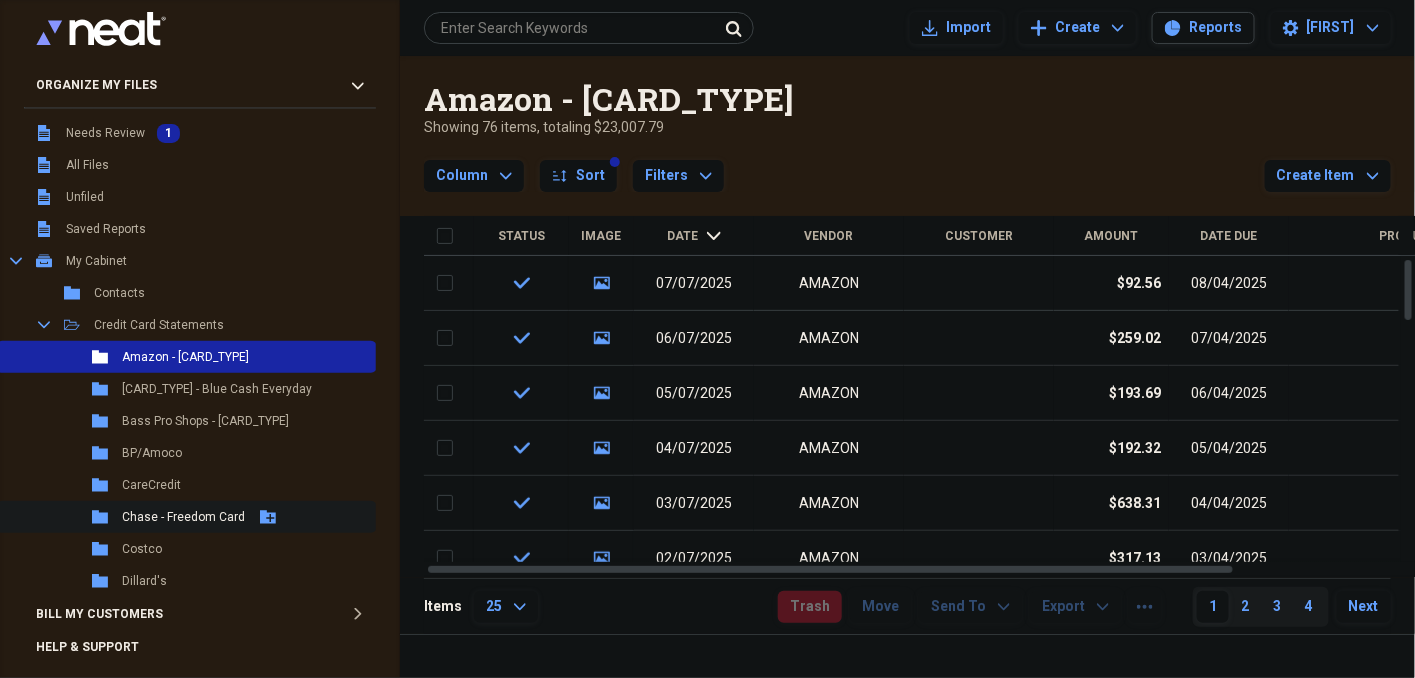 click on "[BRAND] - [CARD_TYPE]" at bounding box center (183, 517) 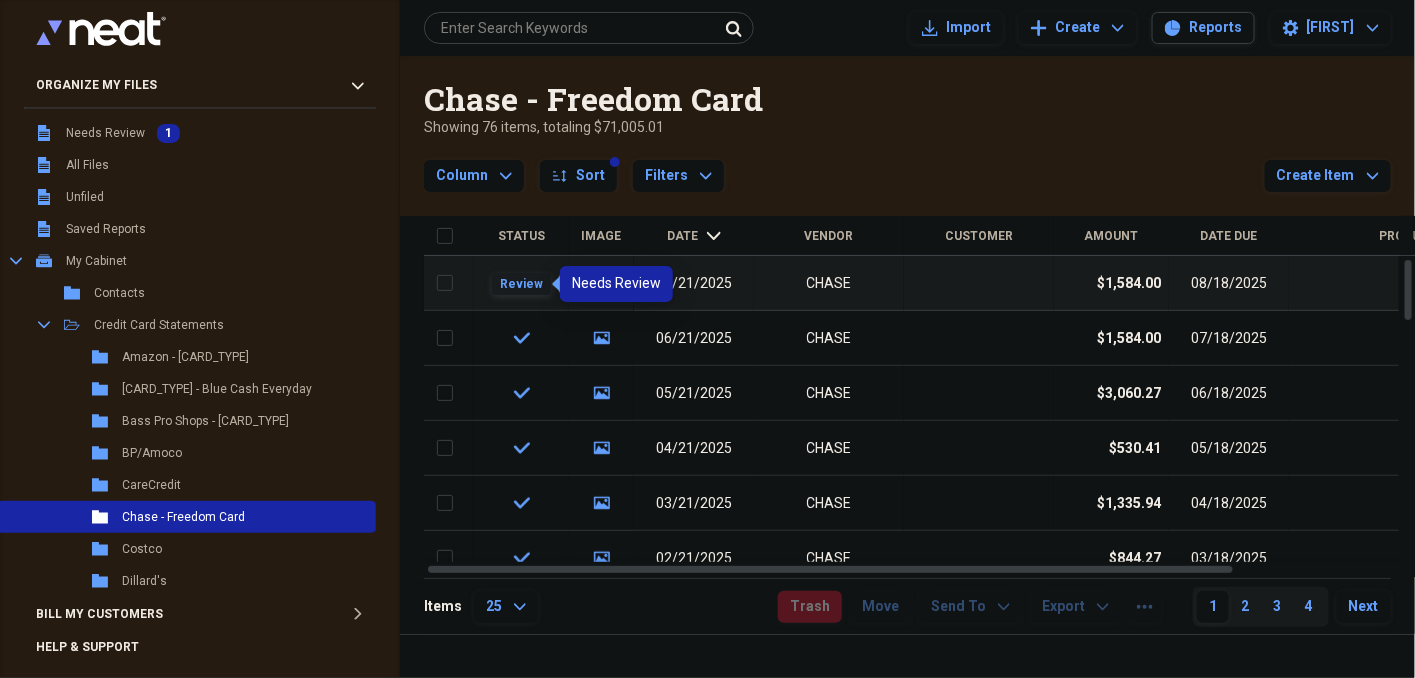 click on "Review" at bounding box center (521, 284) 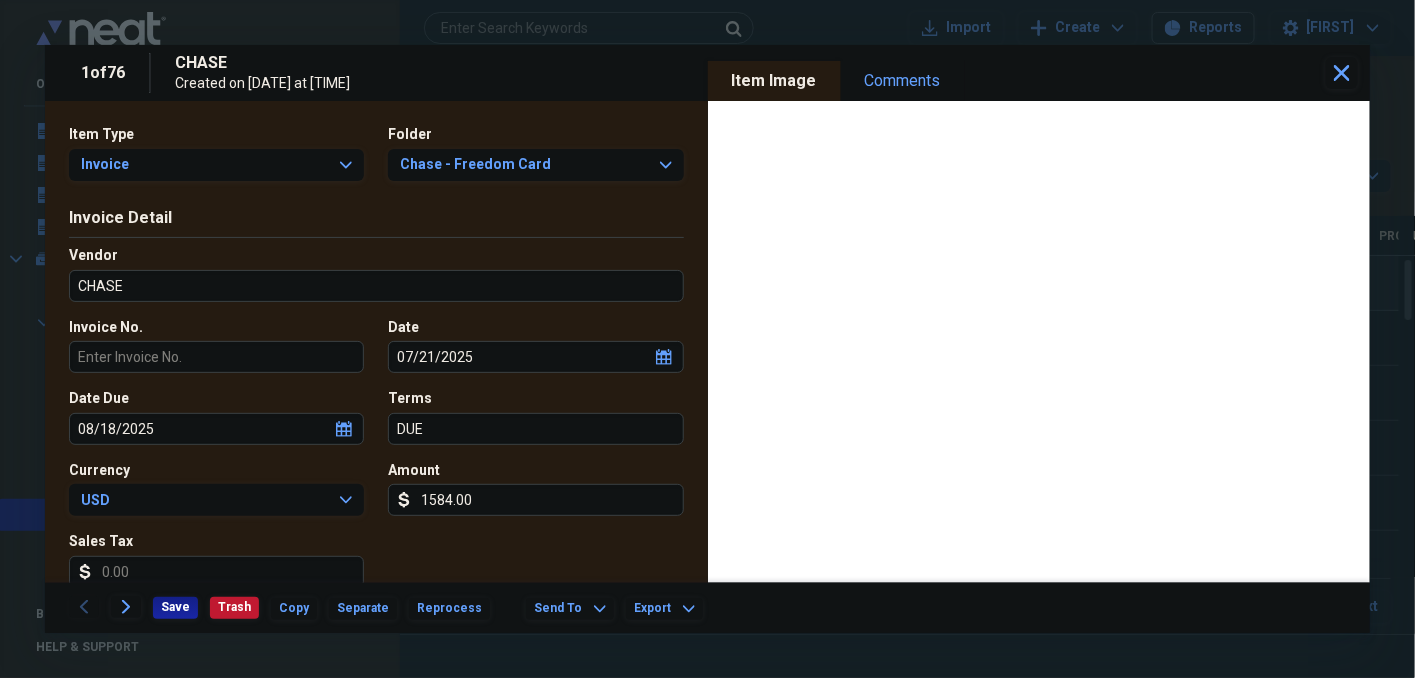 click on "1584.00" at bounding box center [535, 500] 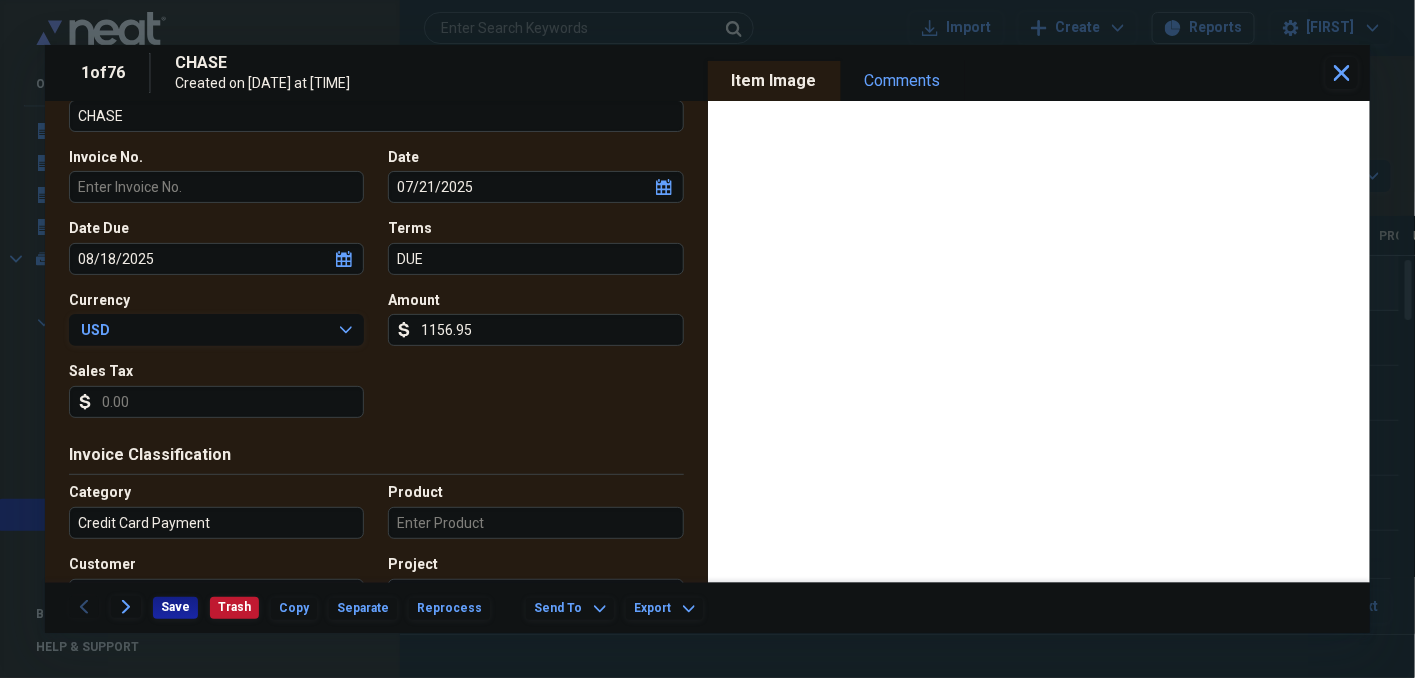 scroll, scrollTop: 200, scrollLeft: 0, axis: vertical 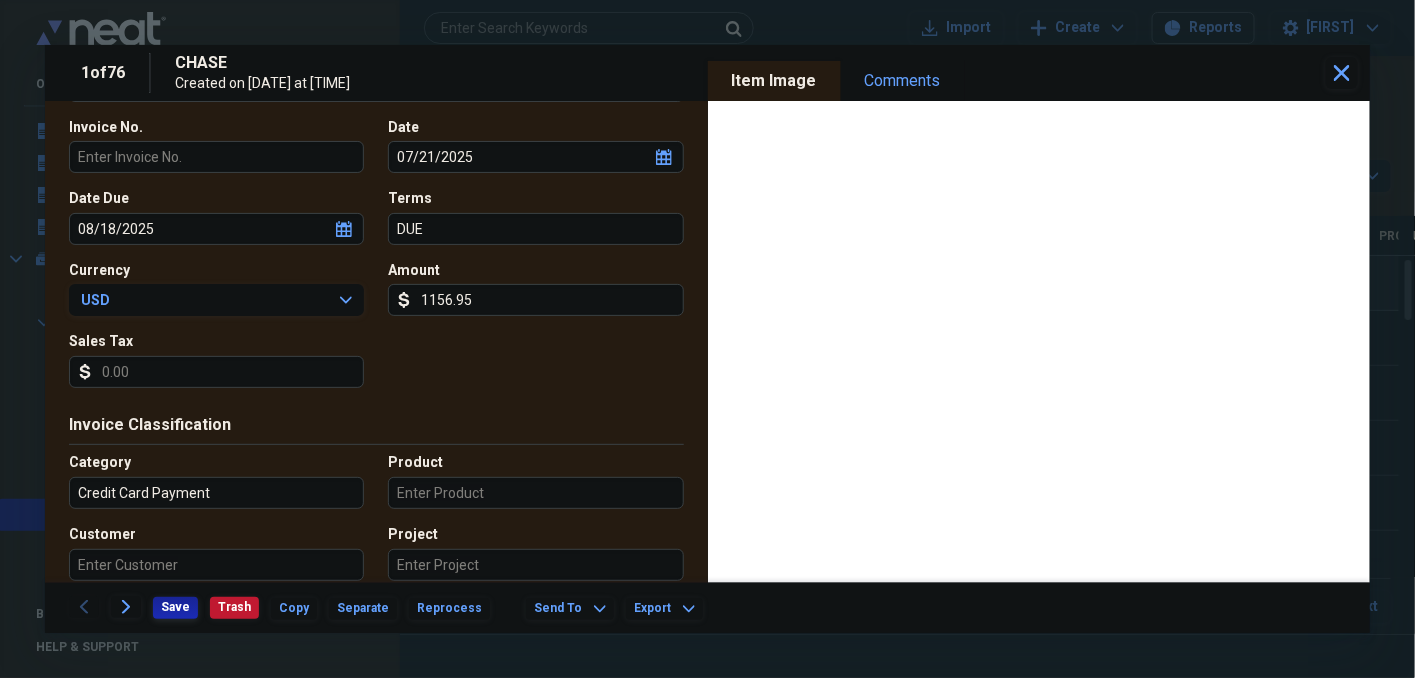 type on "1156.95" 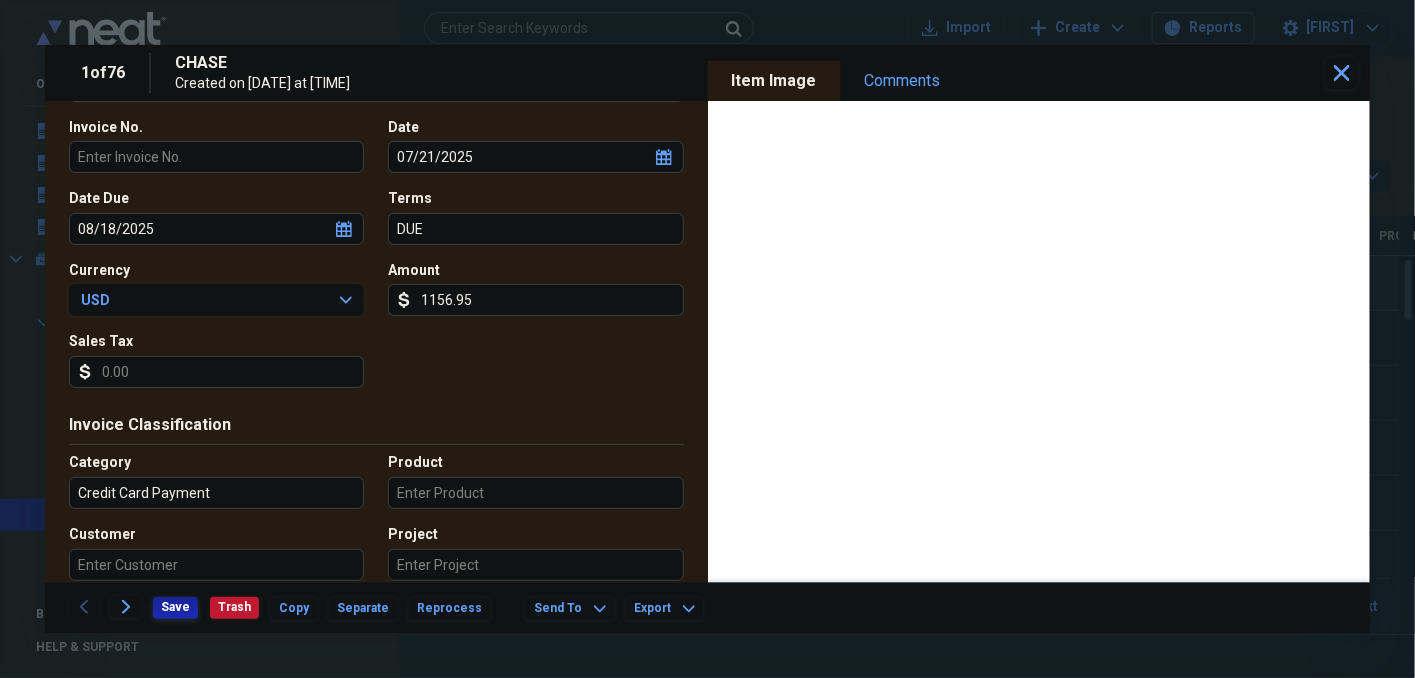 click on "Save" at bounding box center [175, 607] 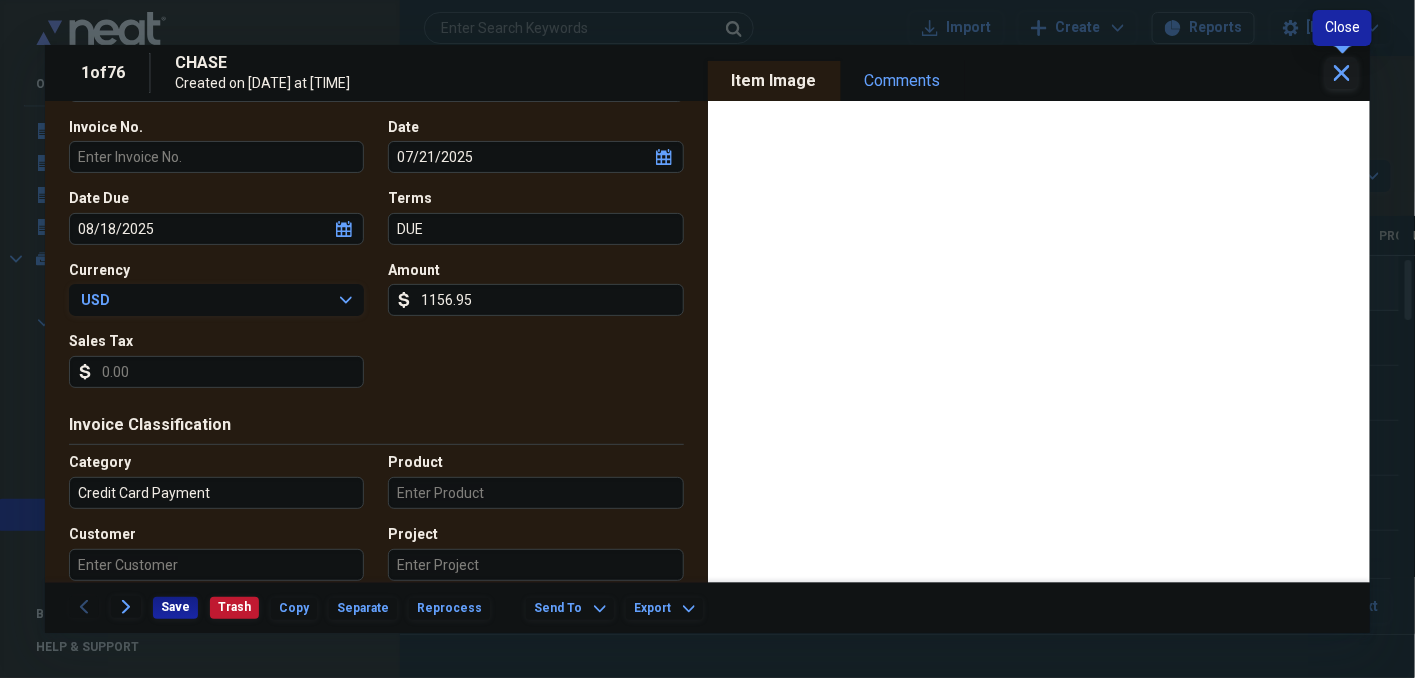 click on "Close" 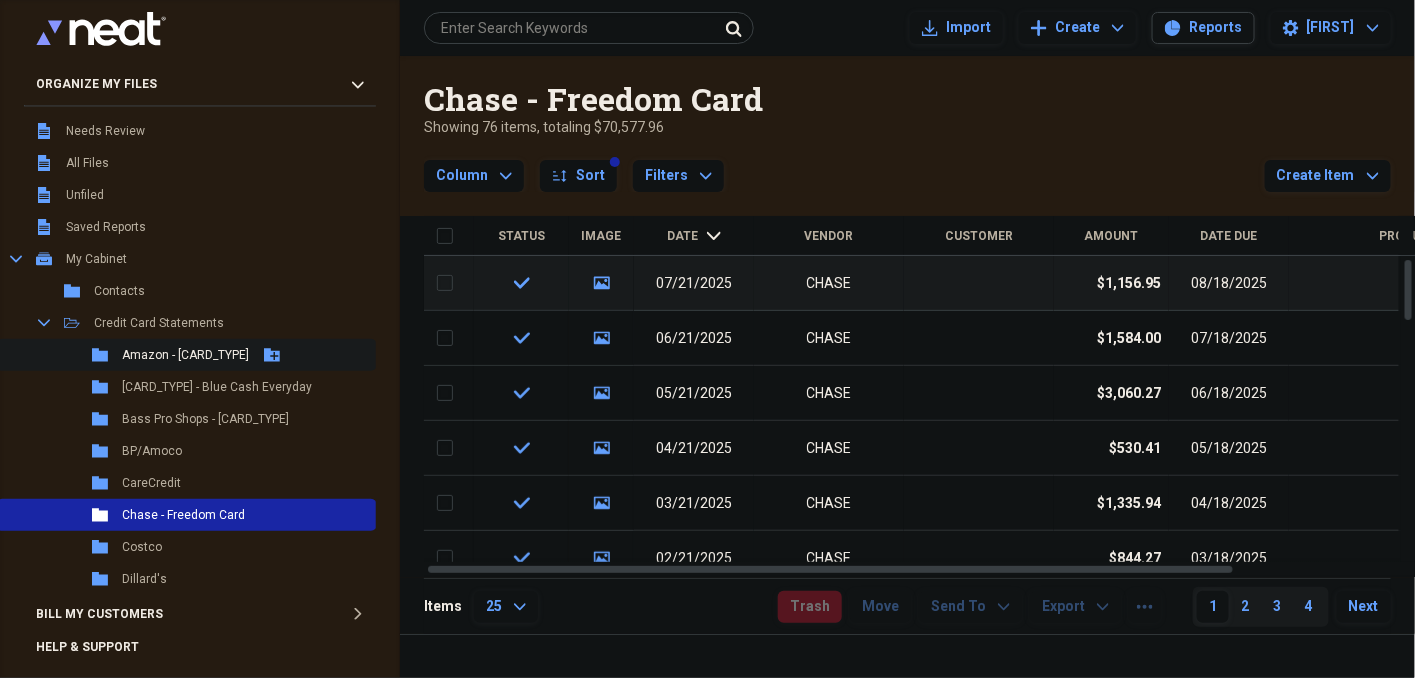click on "[BRAND] - [CARD_TYPE]" at bounding box center (185, 355) 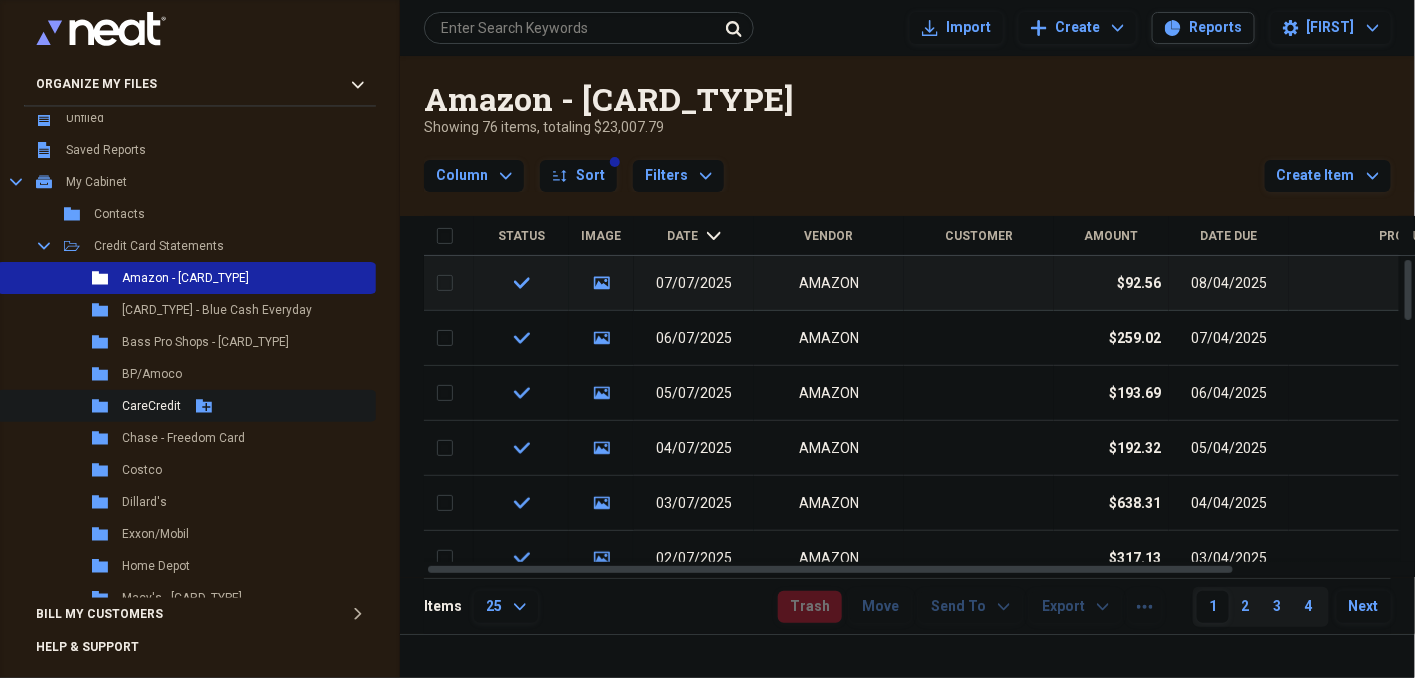 scroll, scrollTop: 133, scrollLeft: 0, axis: vertical 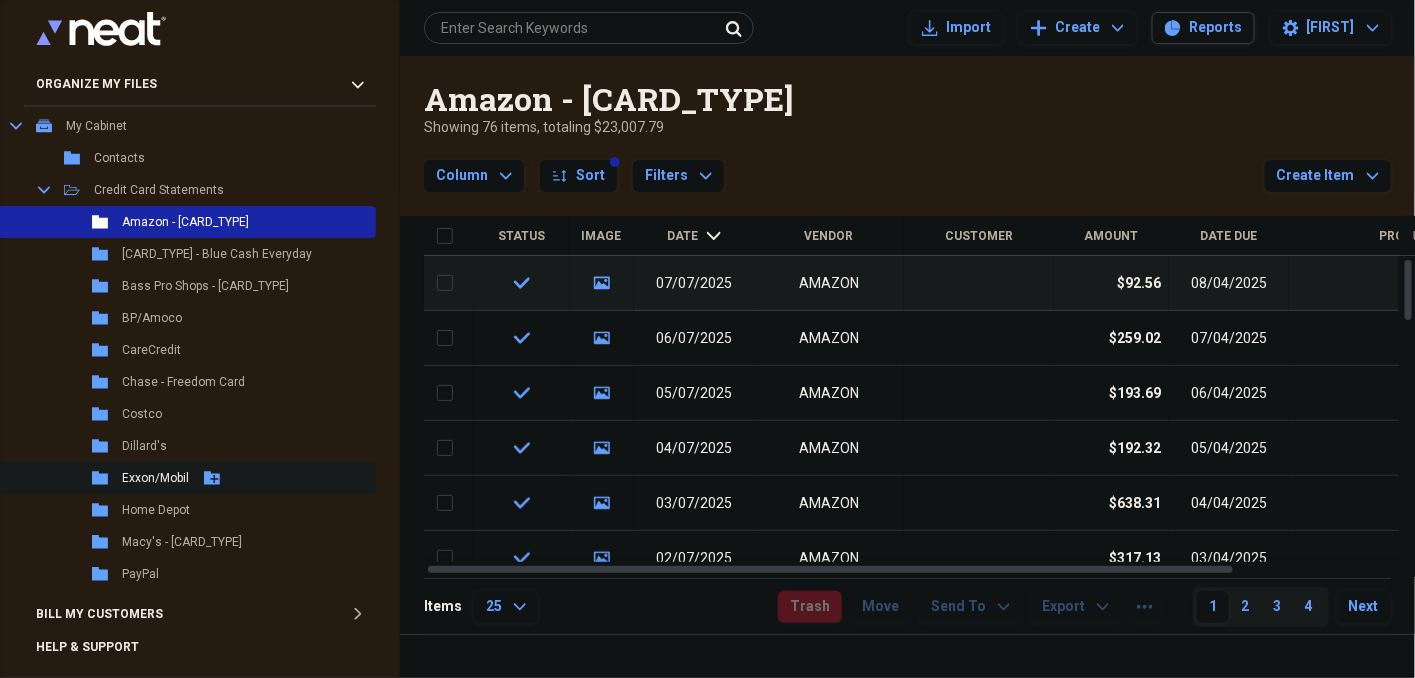 click on "Exxon/Mobil" at bounding box center [155, 478] 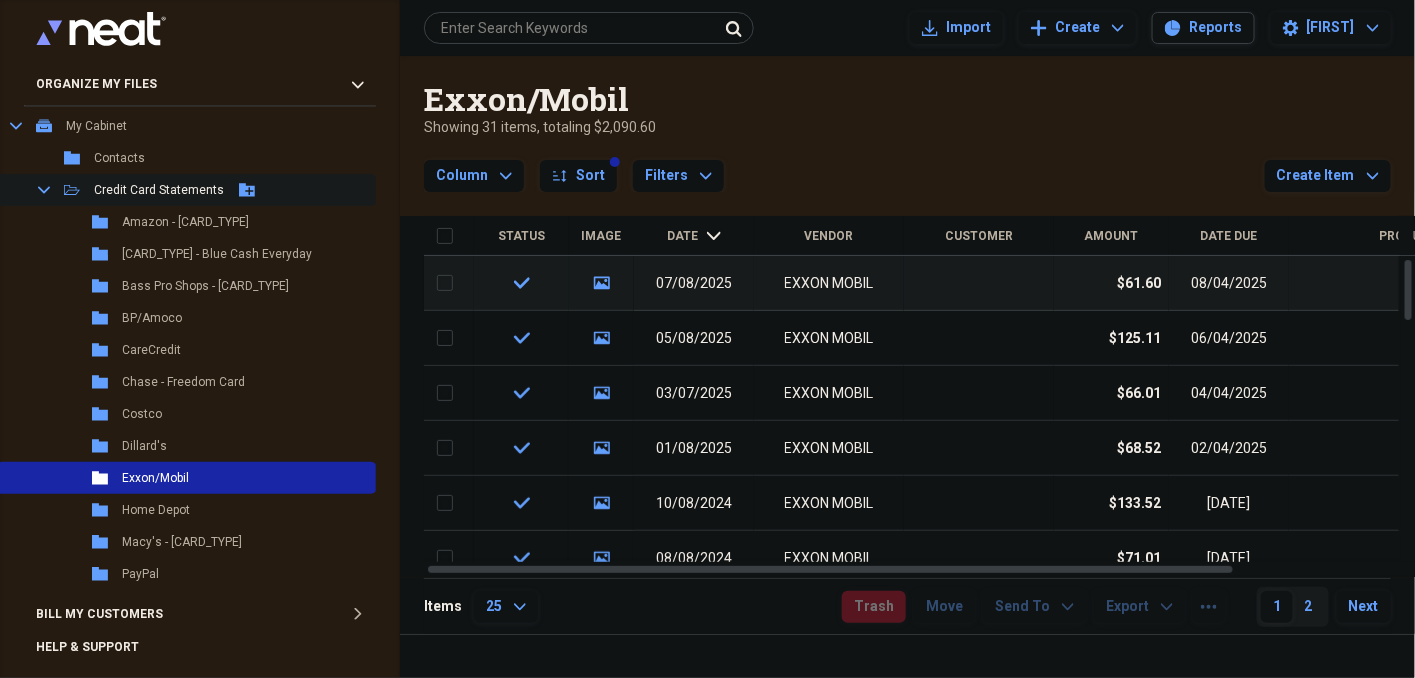 click on "Collapse" 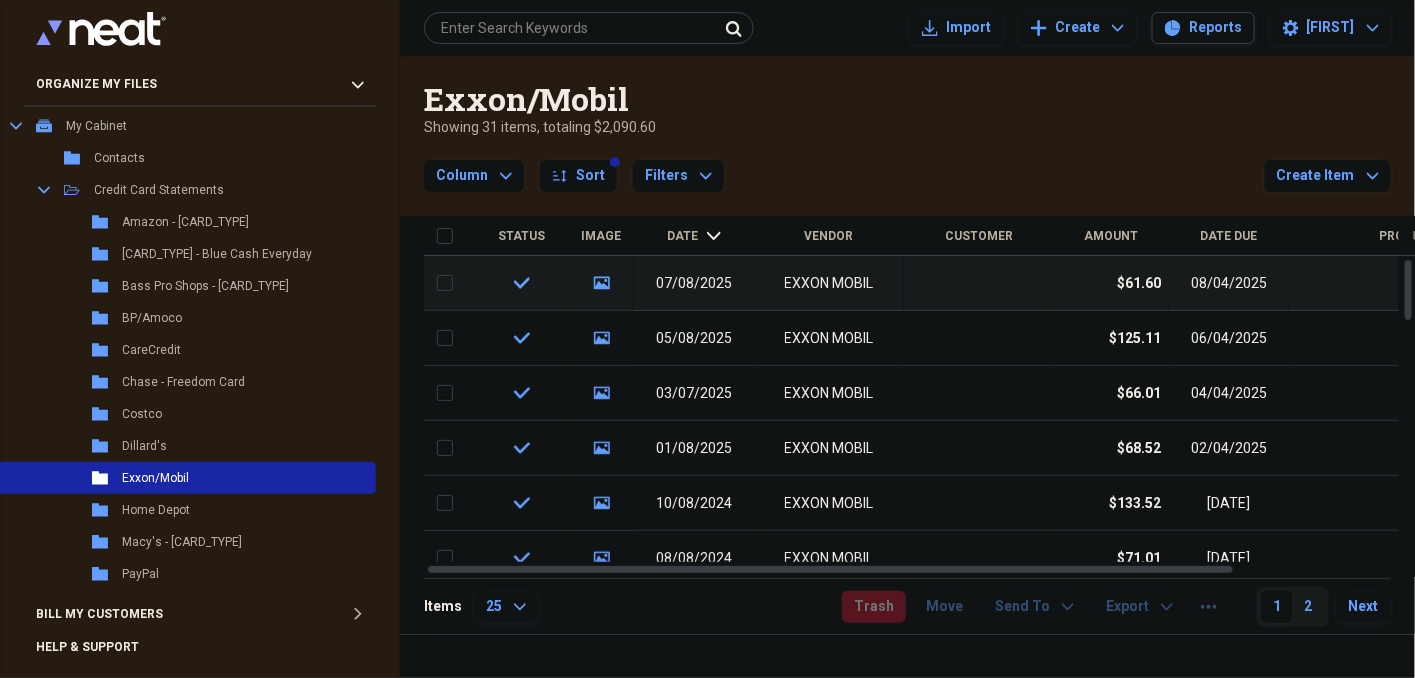 scroll, scrollTop: 0, scrollLeft: 0, axis: both 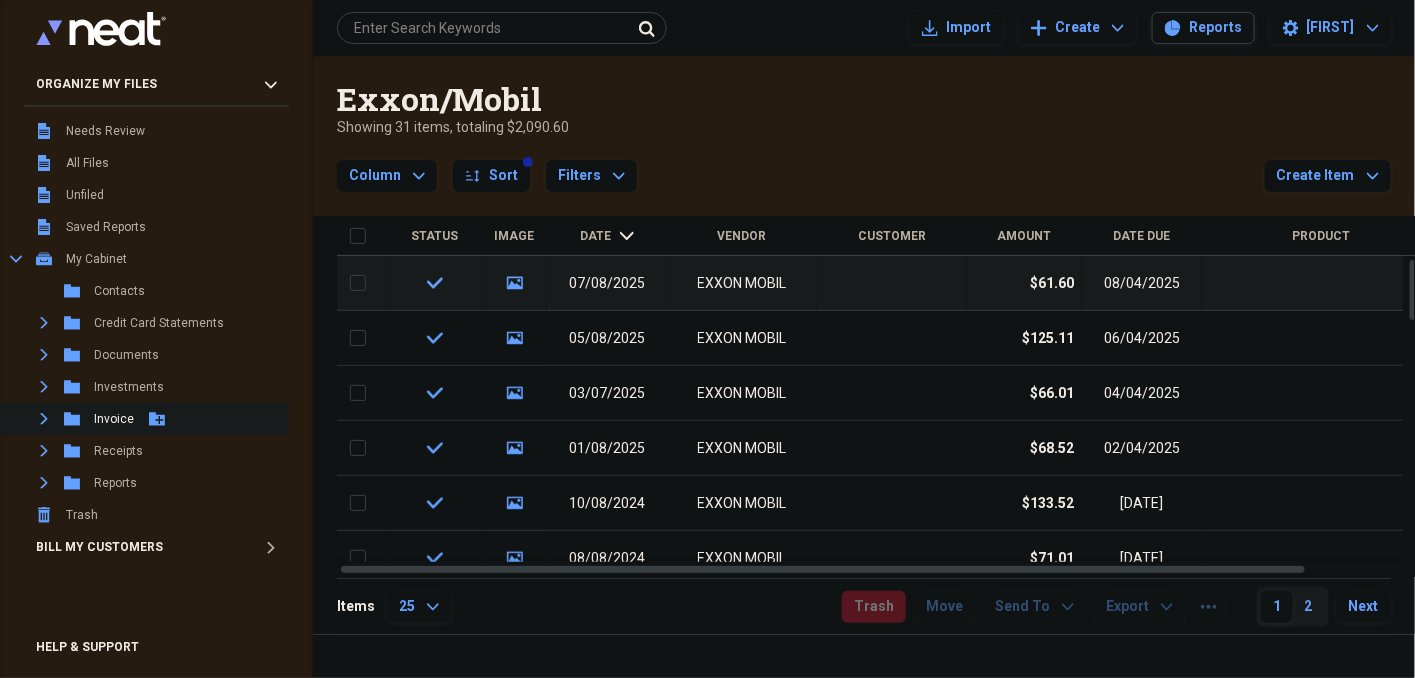 click 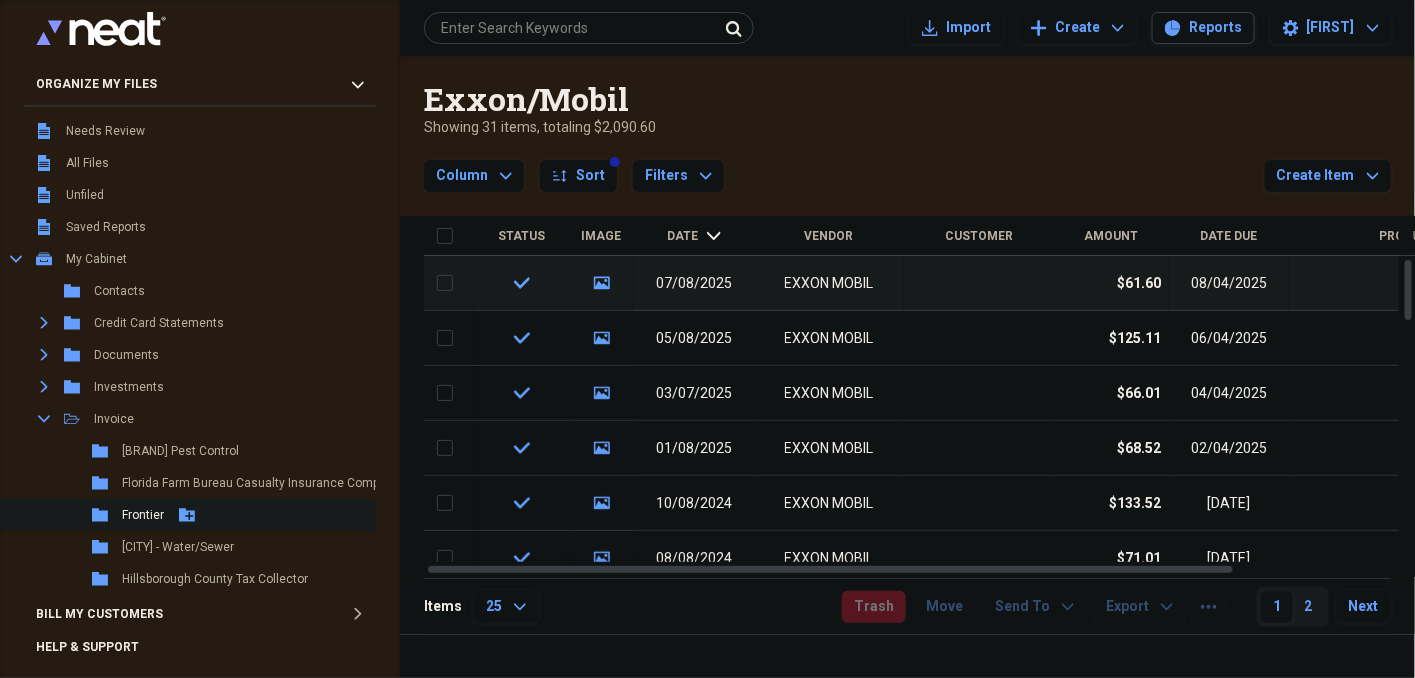 click on "Frontier" at bounding box center [143, 515] 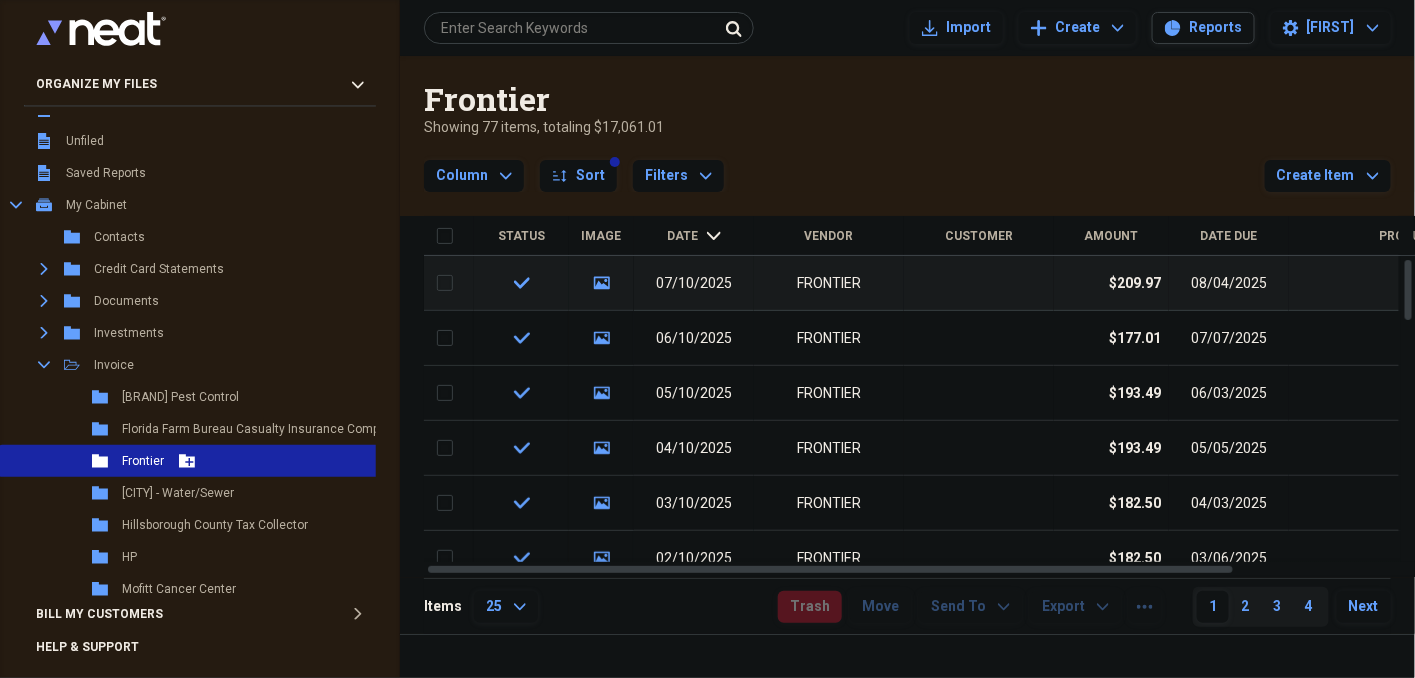 scroll, scrollTop: 66, scrollLeft: 0, axis: vertical 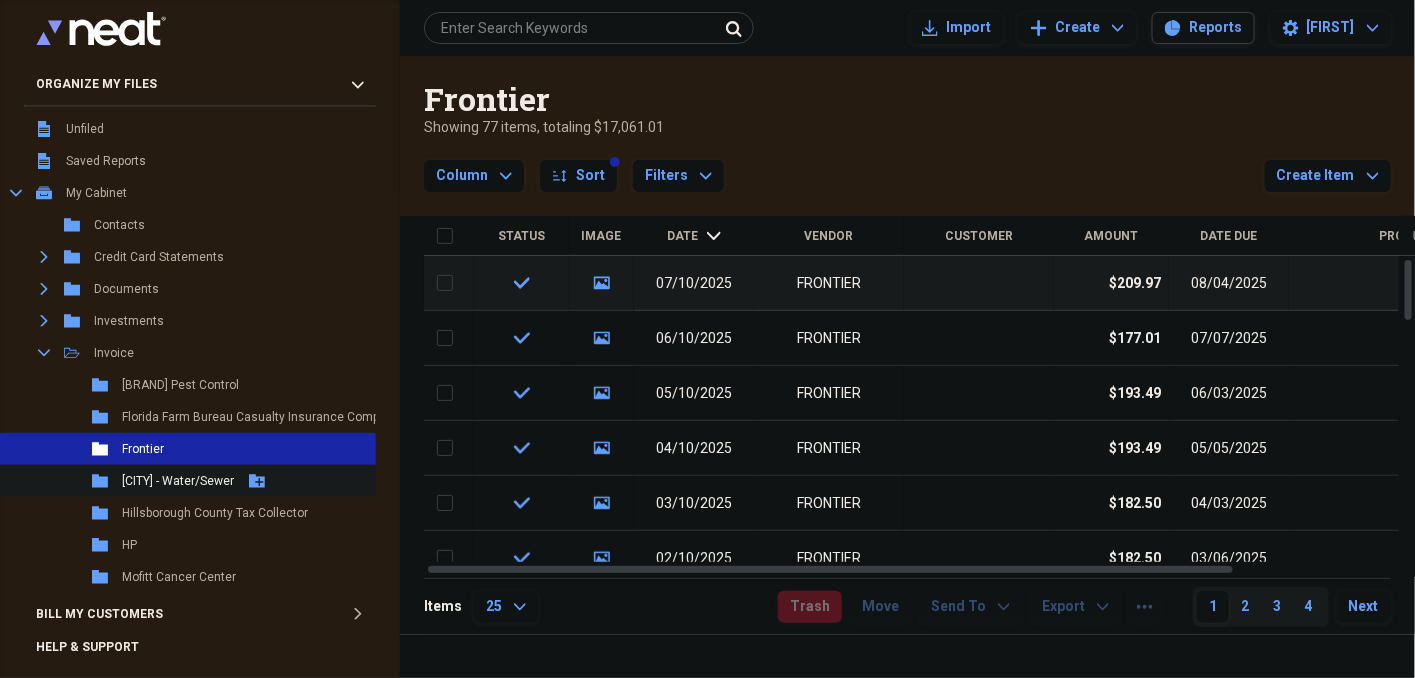 click on "Hillsborough County - Water/Sewer" at bounding box center [178, 481] 